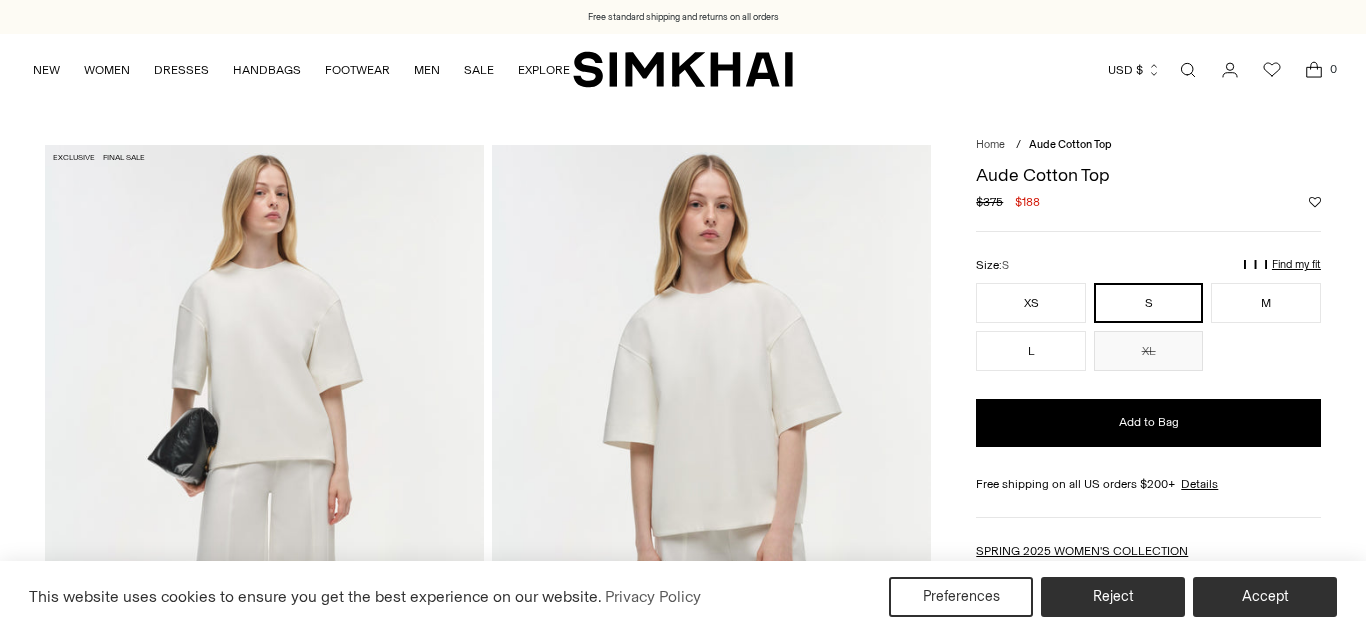 scroll, scrollTop: 0, scrollLeft: 0, axis: both 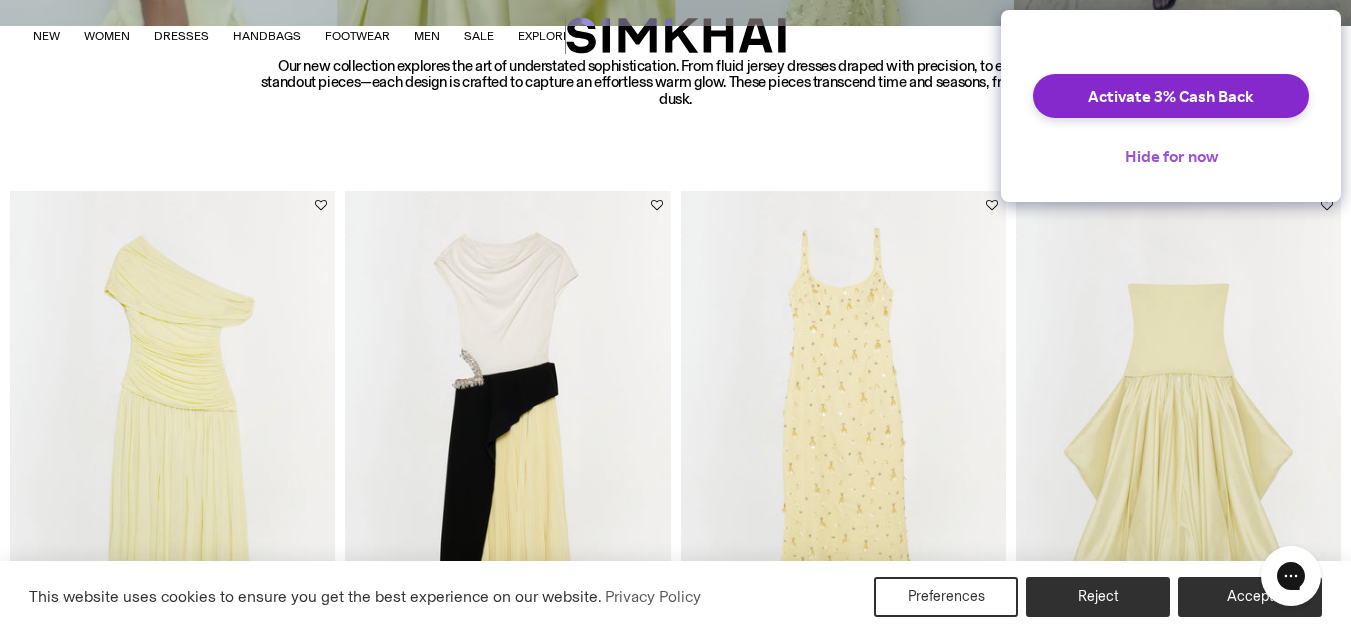 click on "Hide for now" at bounding box center (1171, 156) 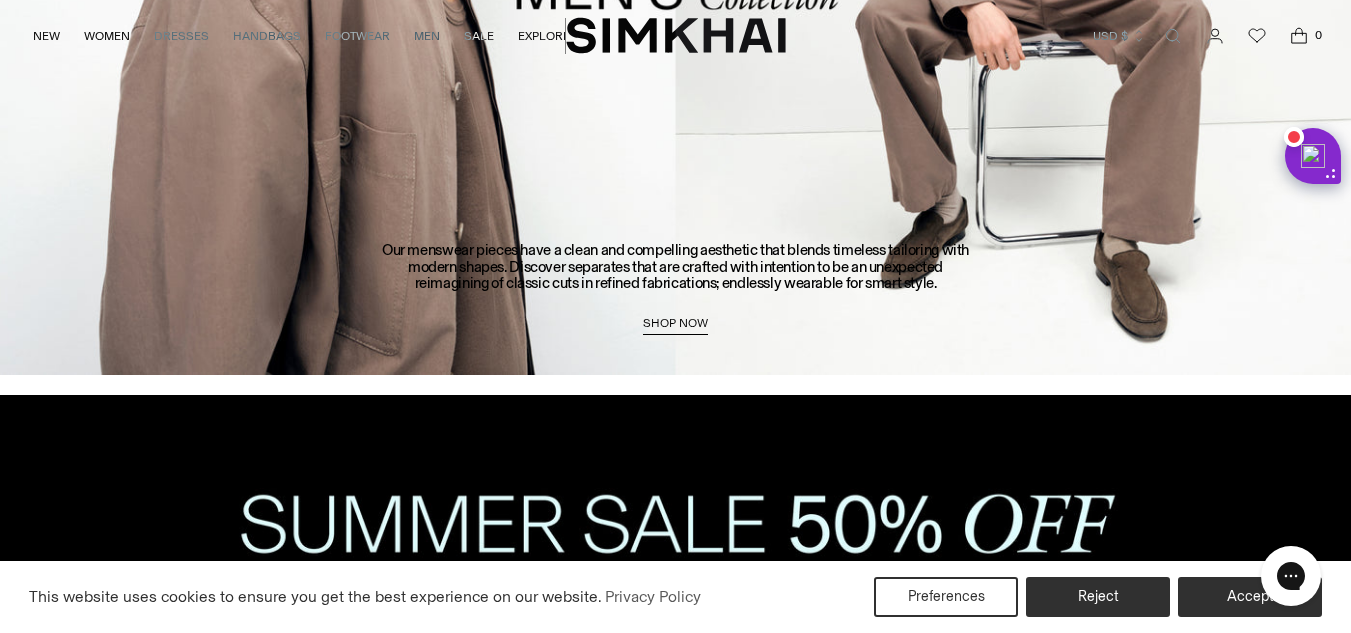 scroll, scrollTop: 4359, scrollLeft: 0, axis: vertical 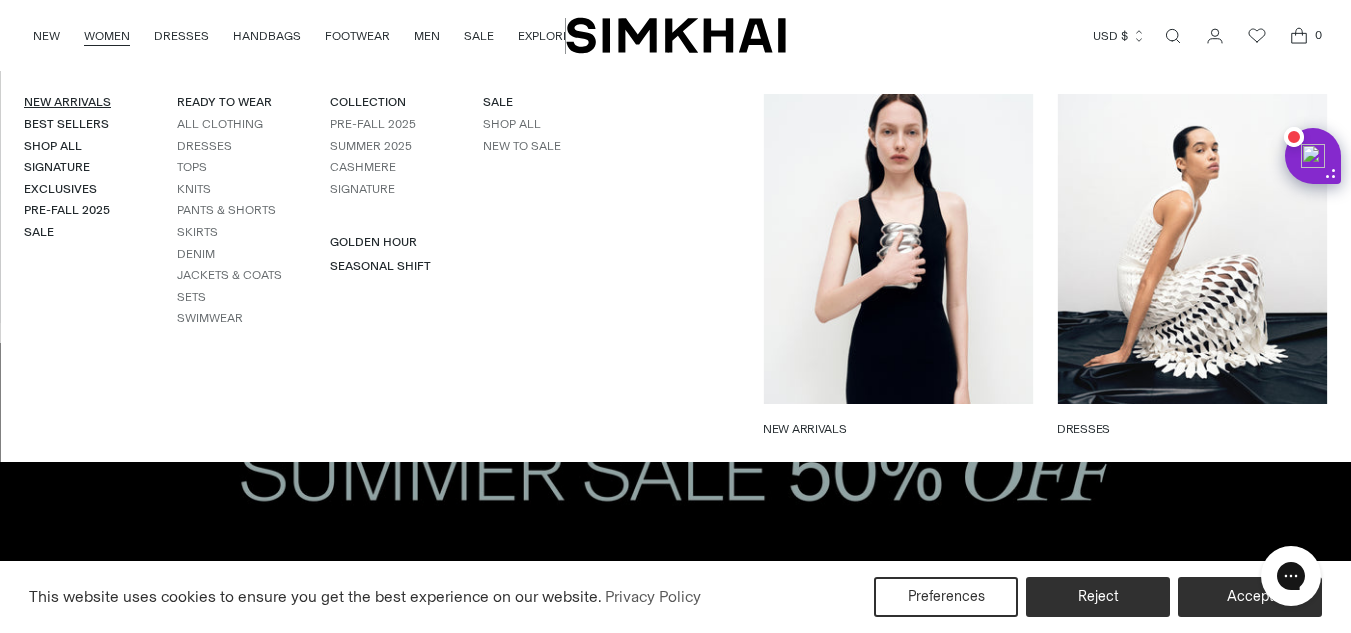 click on "New Arrivals" at bounding box center [67, 102] 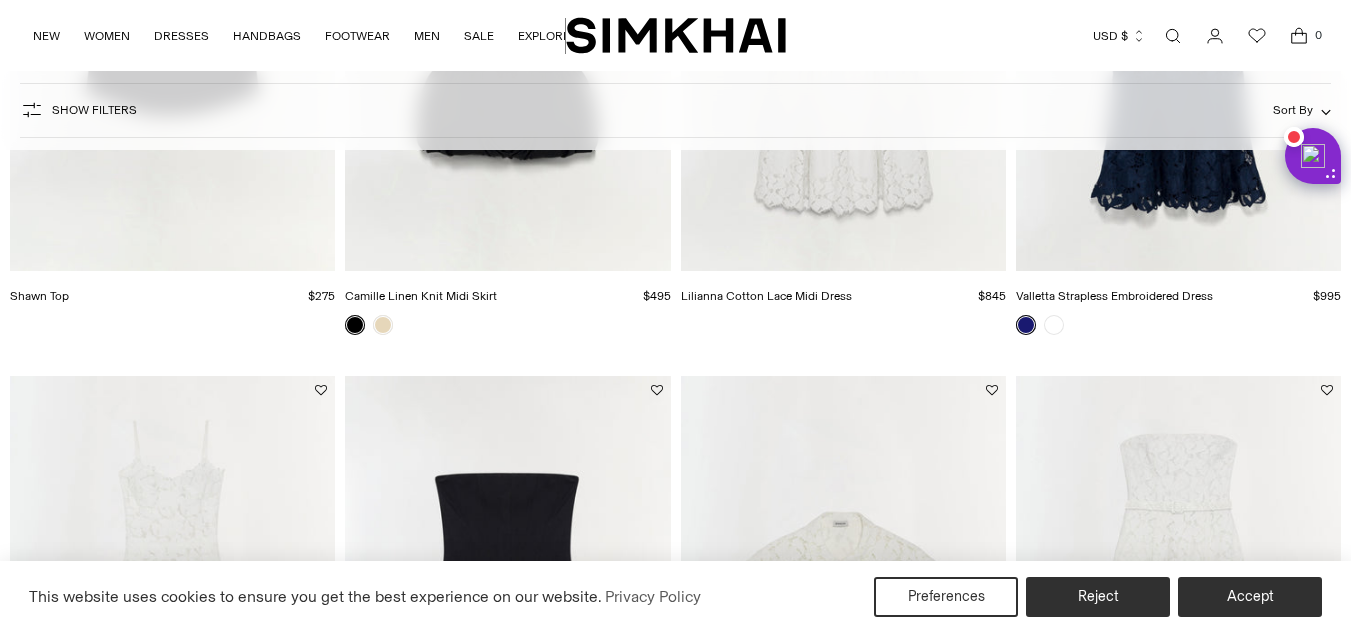 scroll, scrollTop: 1344, scrollLeft: 0, axis: vertical 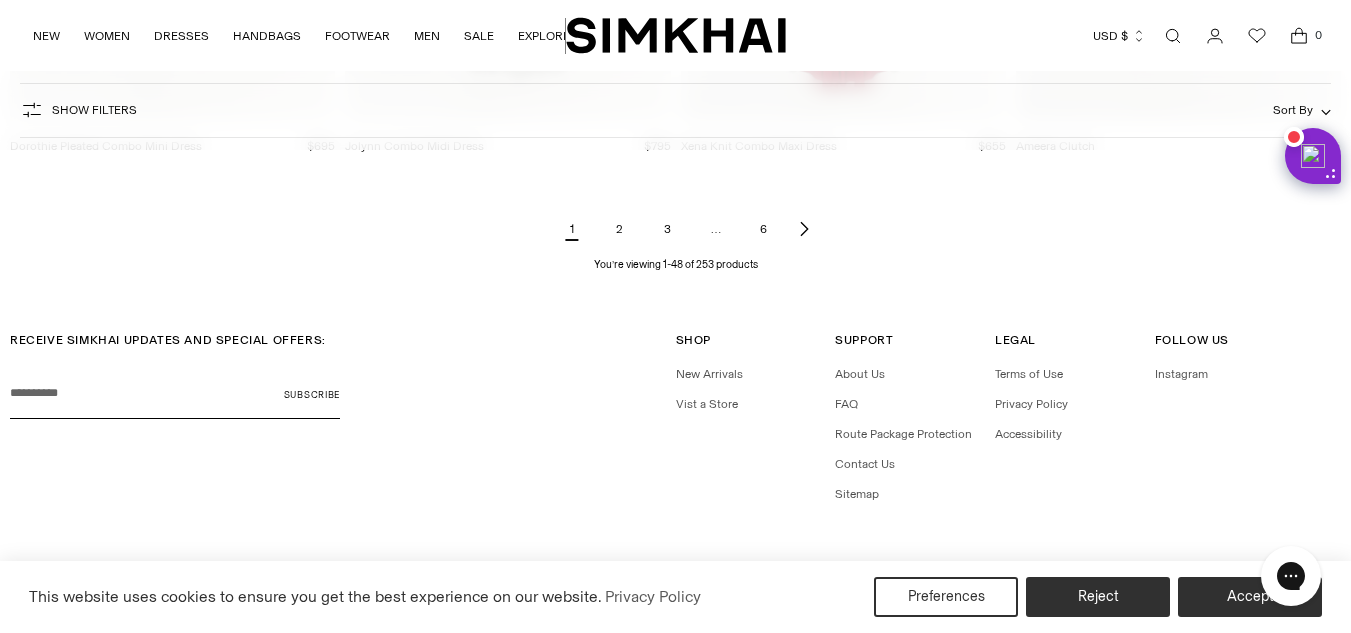 click on "2" at bounding box center (620, 229) 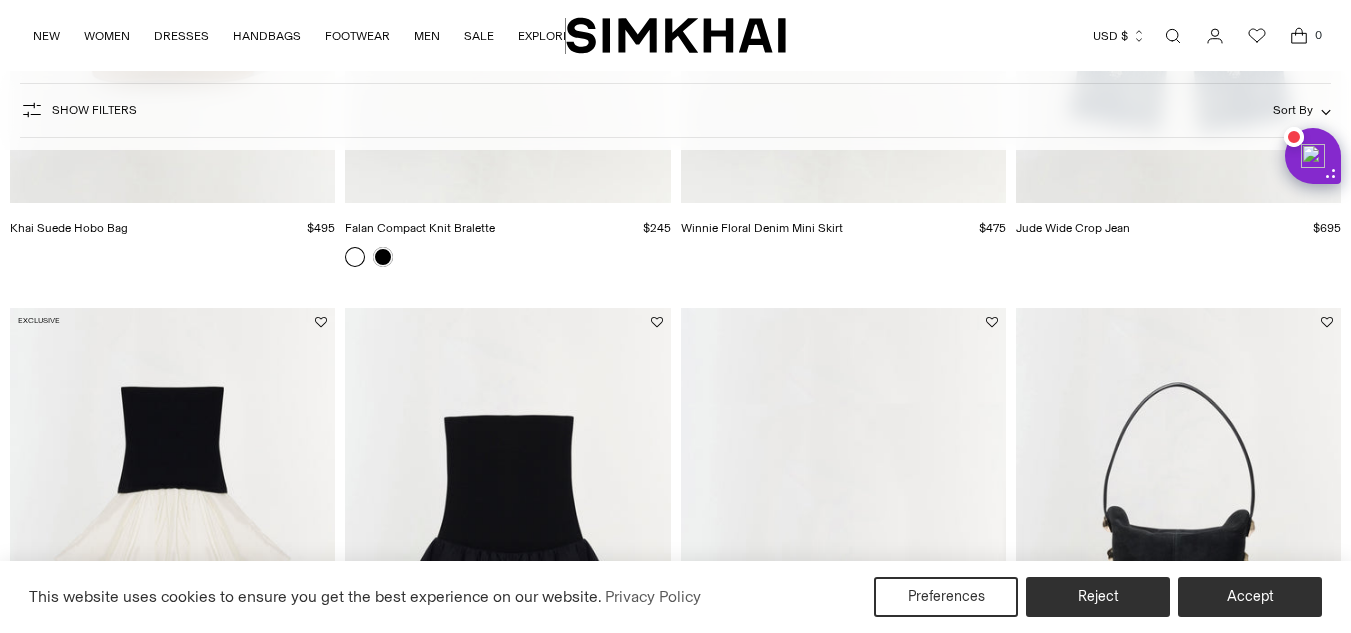 scroll, scrollTop: 2237, scrollLeft: 0, axis: vertical 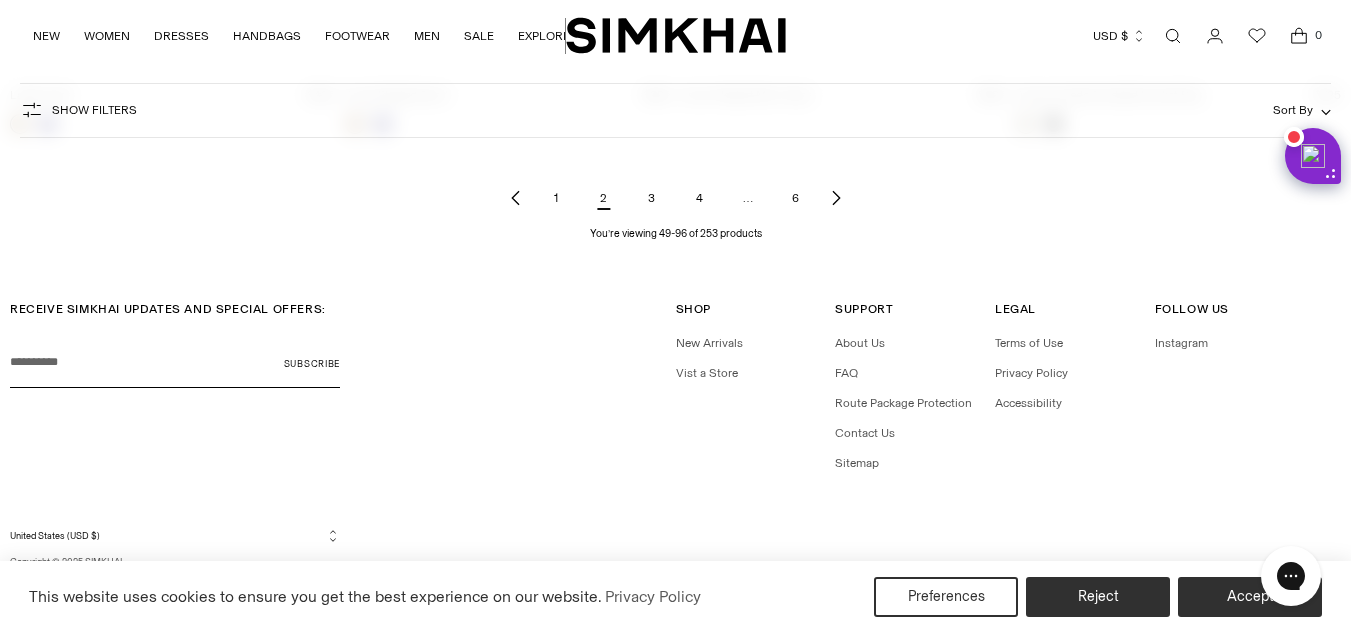 click on "3" at bounding box center (652, 198) 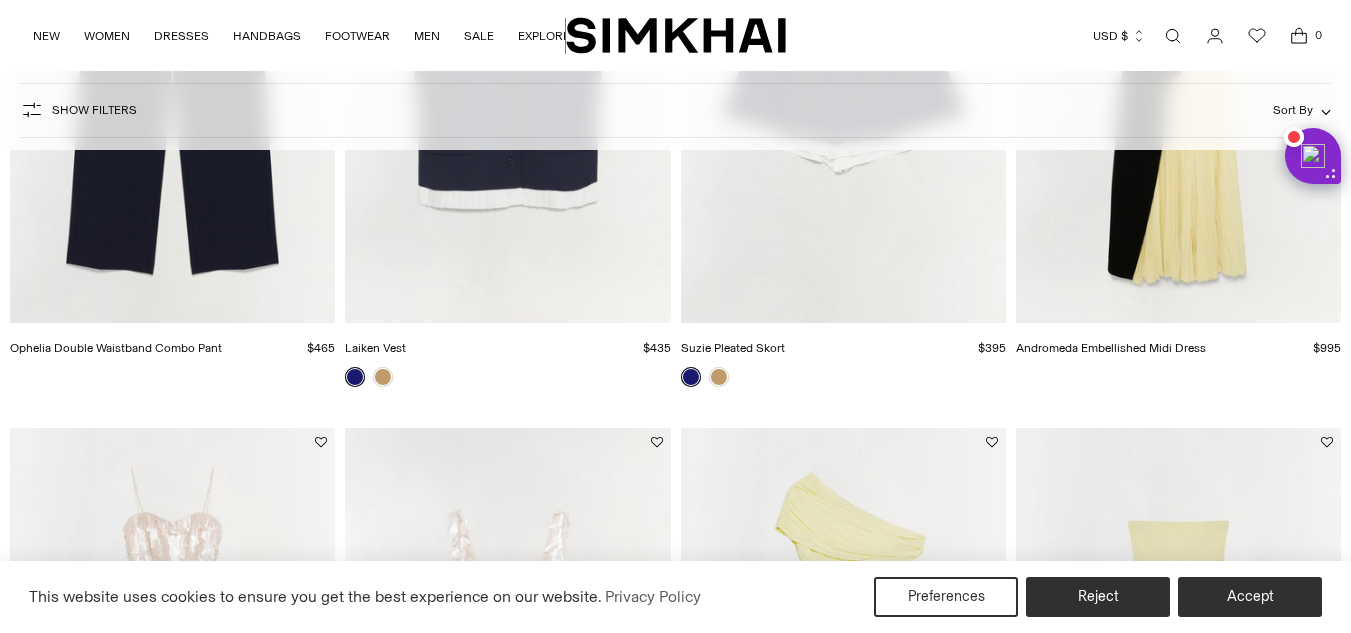 scroll, scrollTop: 1562, scrollLeft: 0, axis: vertical 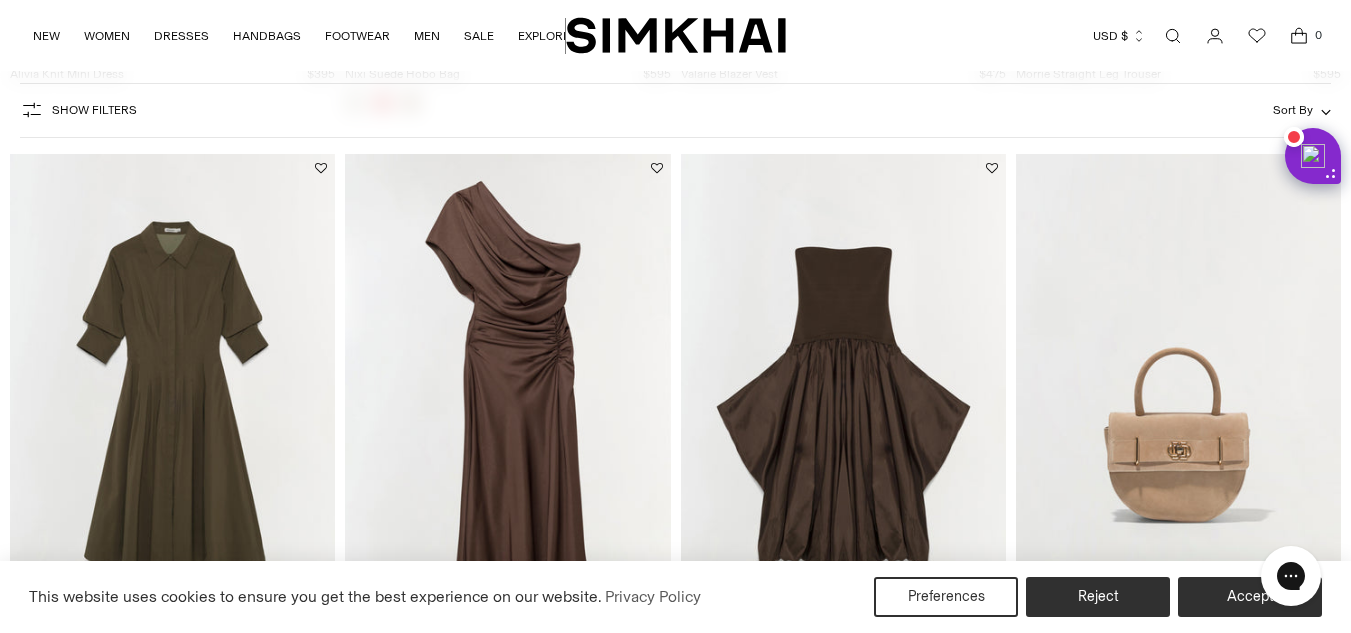 click at bounding box center [0, 0] 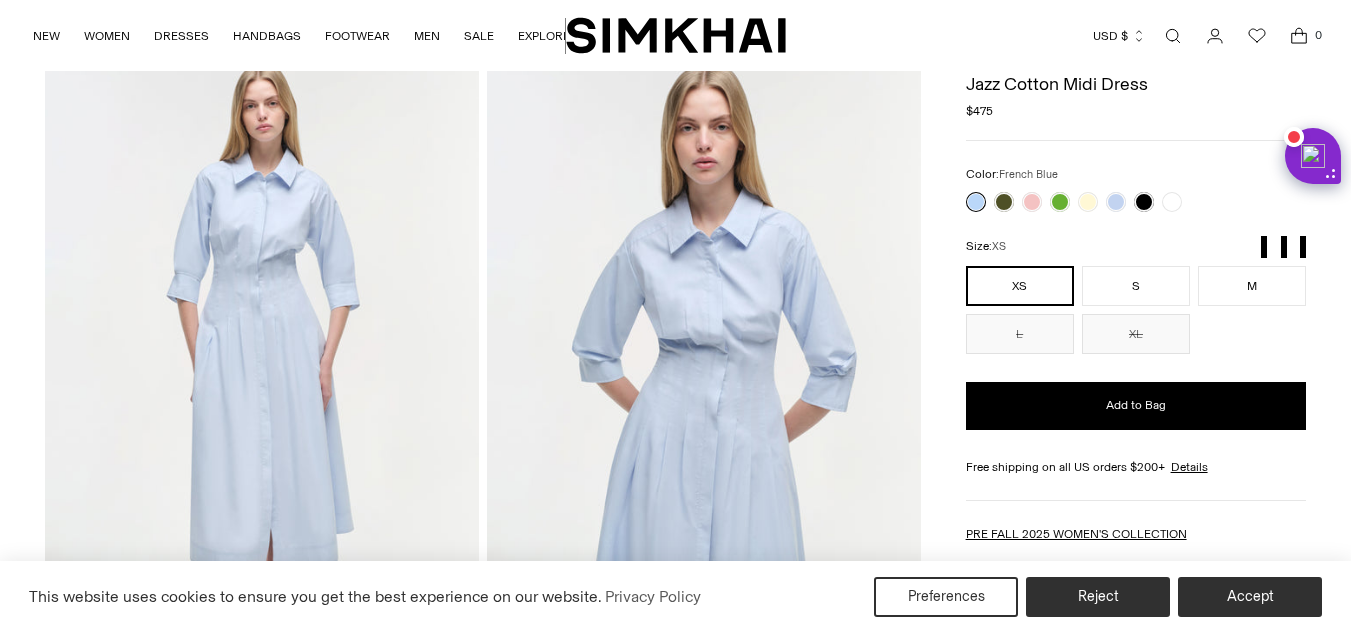 scroll, scrollTop: 91, scrollLeft: 0, axis: vertical 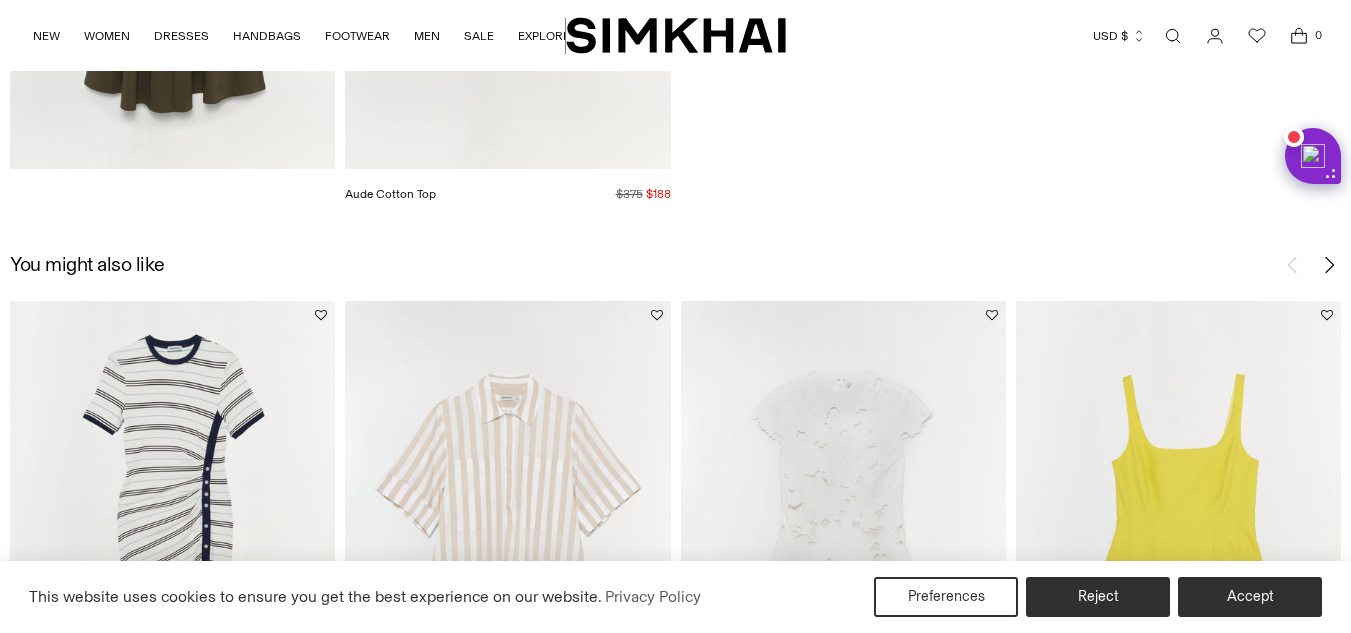 click at bounding box center (0, 0) 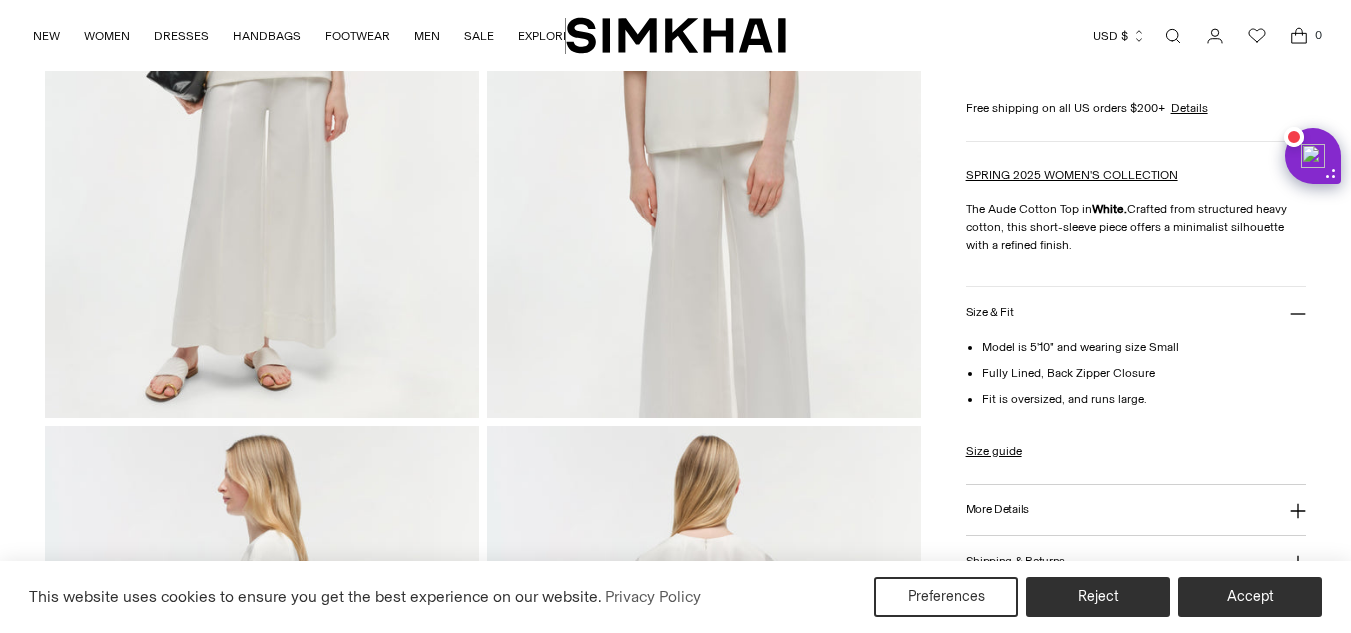 scroll, scrollTop: 522, scrollLeft: 0, axis: vertical 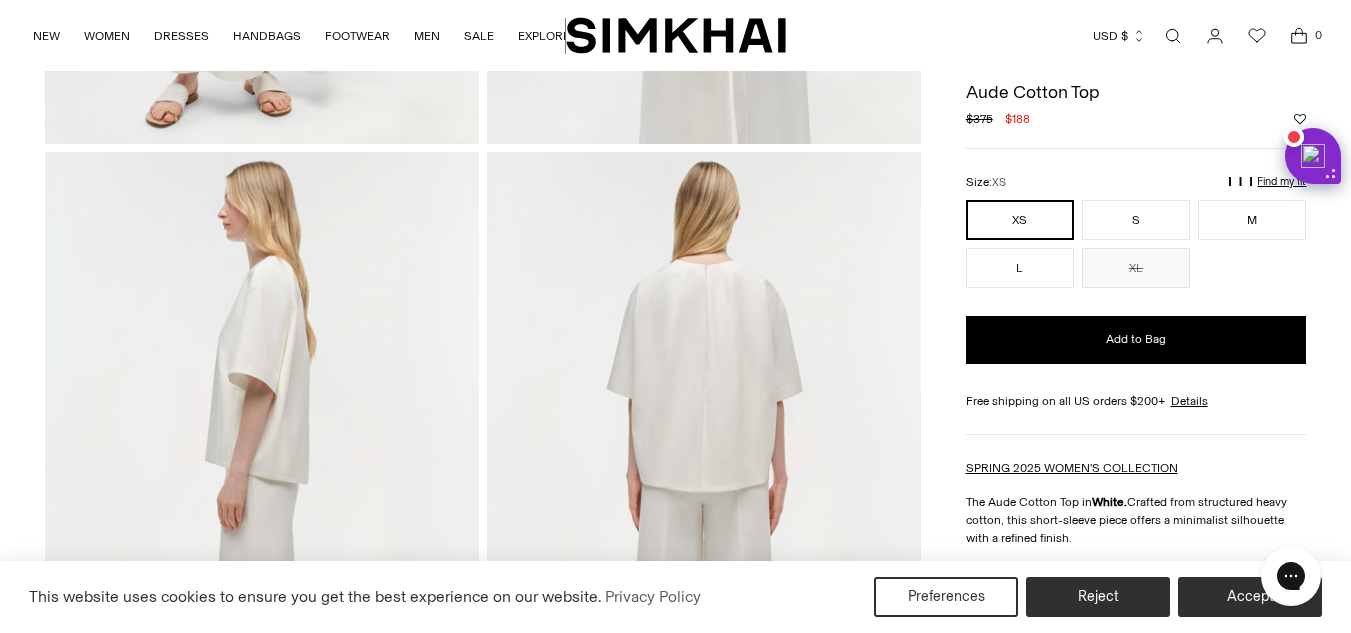 click at bounding box center [704, 477] 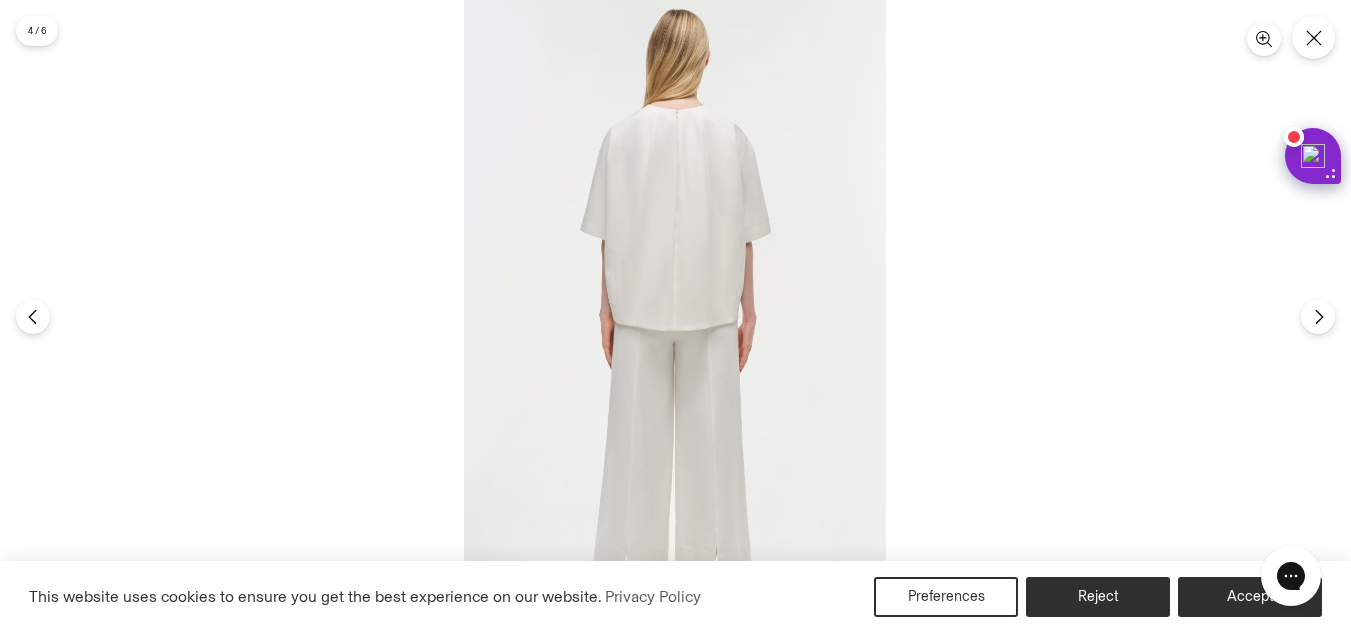 click at bounding box center (675, 316) 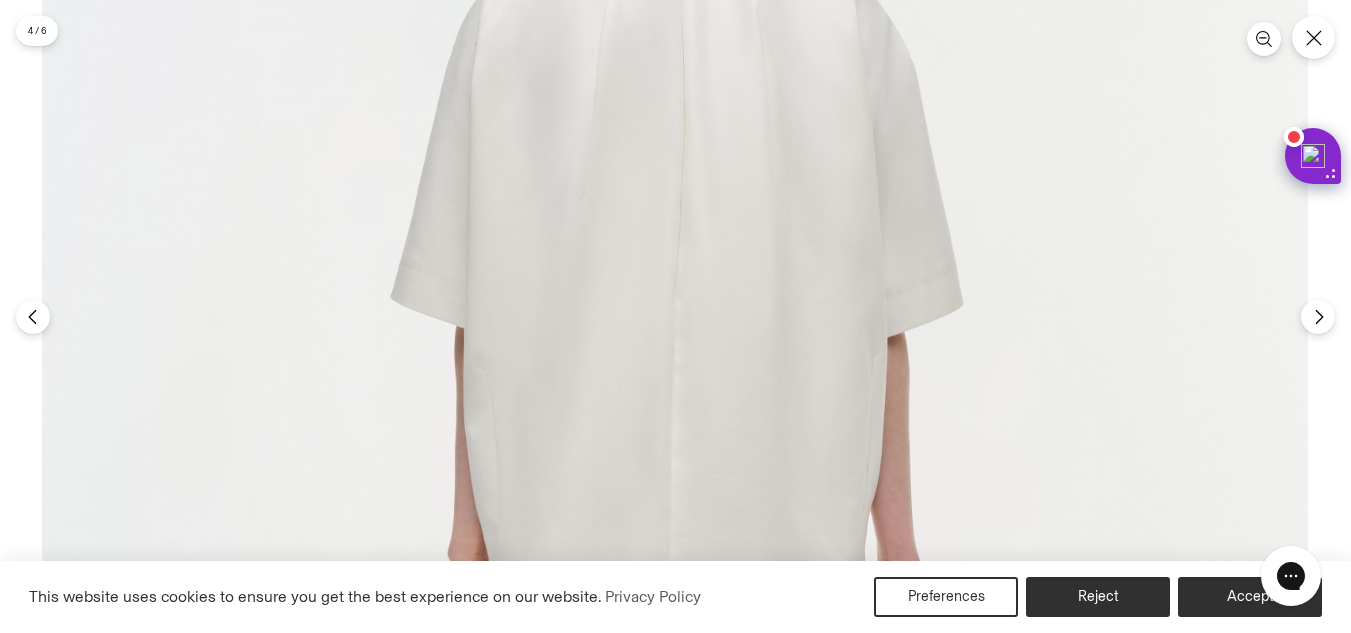 click at bounding box center [675, 557] 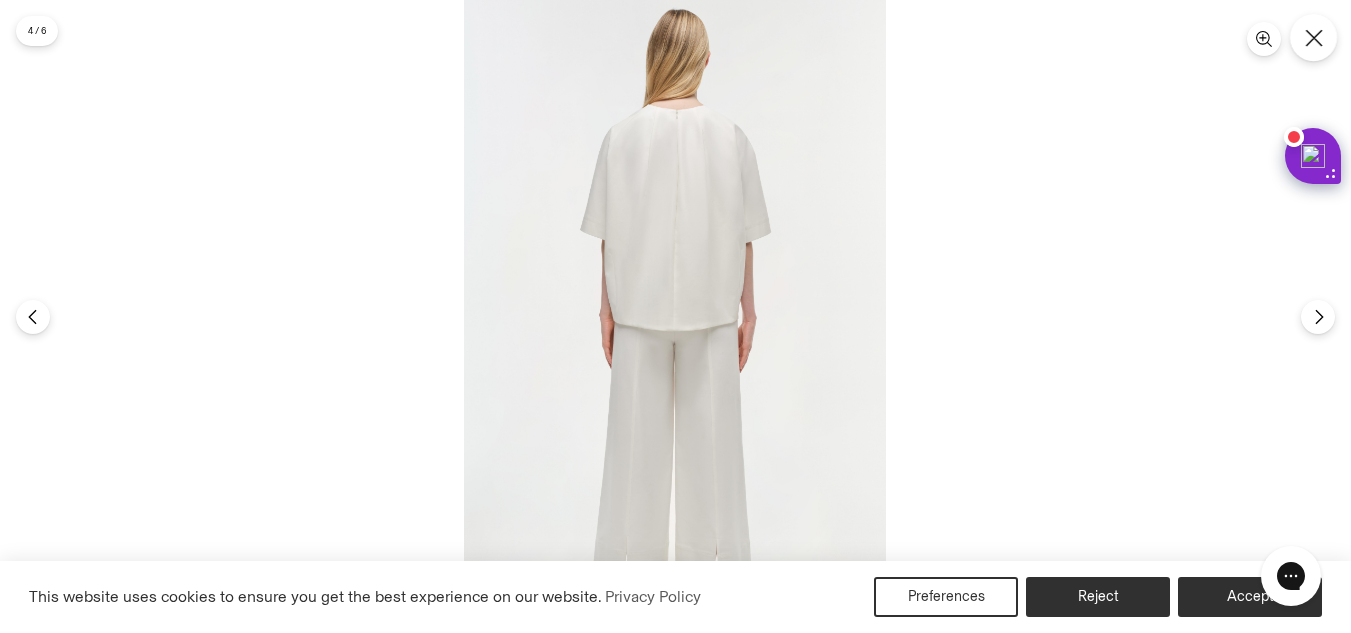 click at bounding box center [1313, 37] 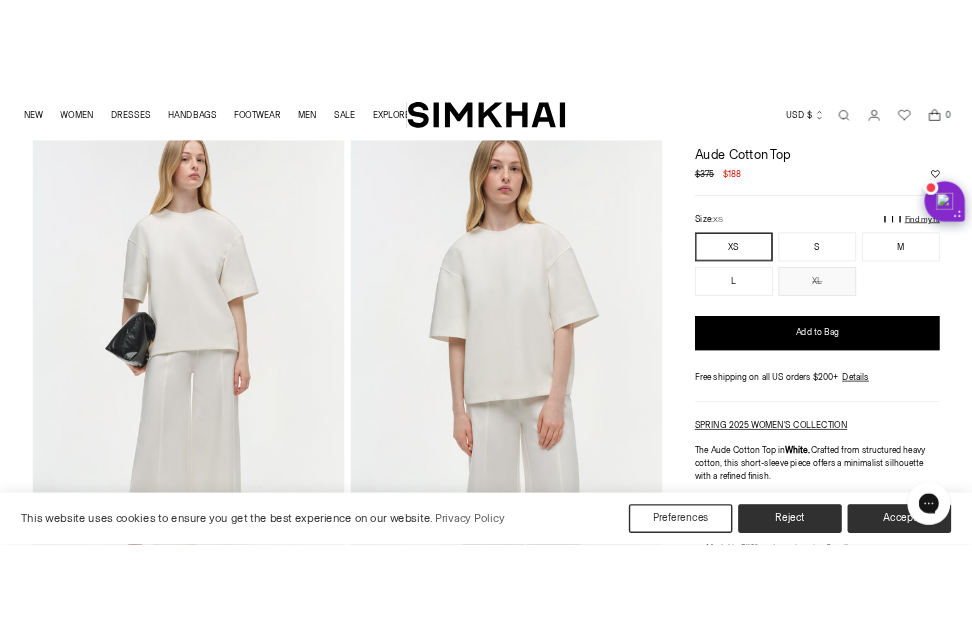 scroll, scrollTop: 93, scrollLeft: 0, axis: vertical 